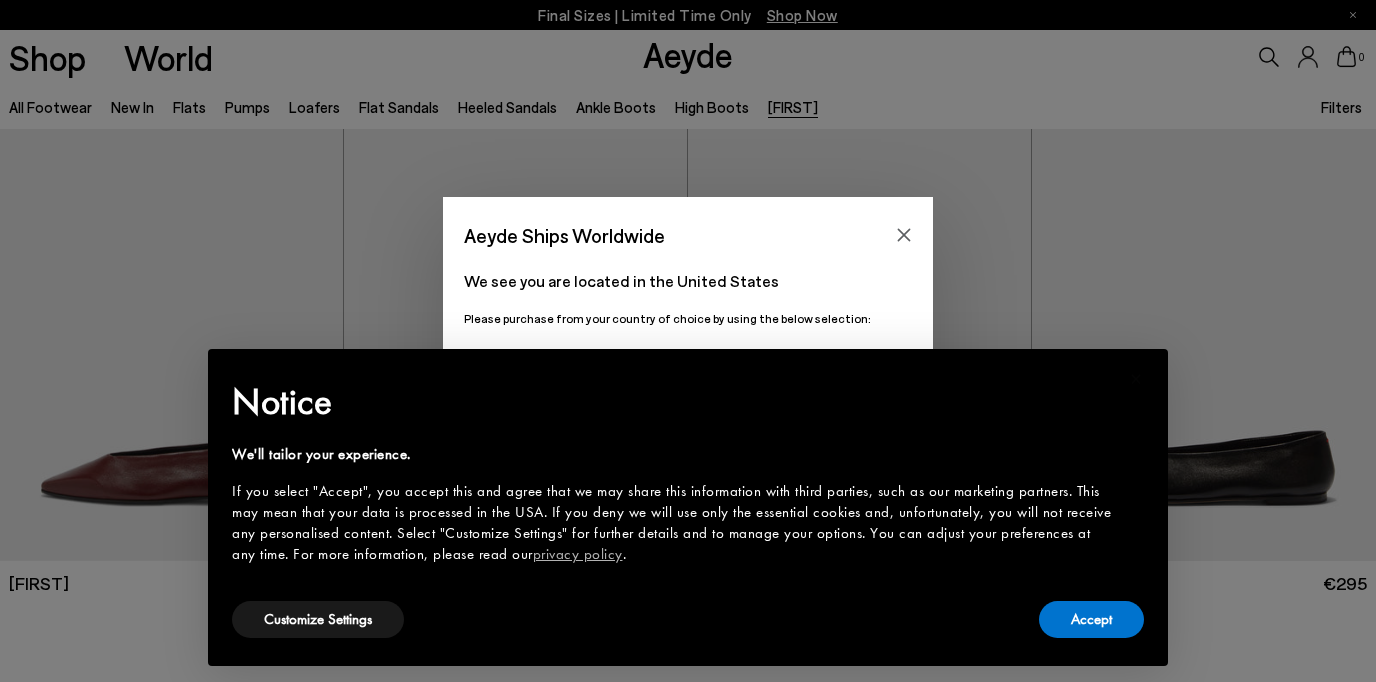 scroll, scrollTop: 0, scrollLeft: 0, axis: both 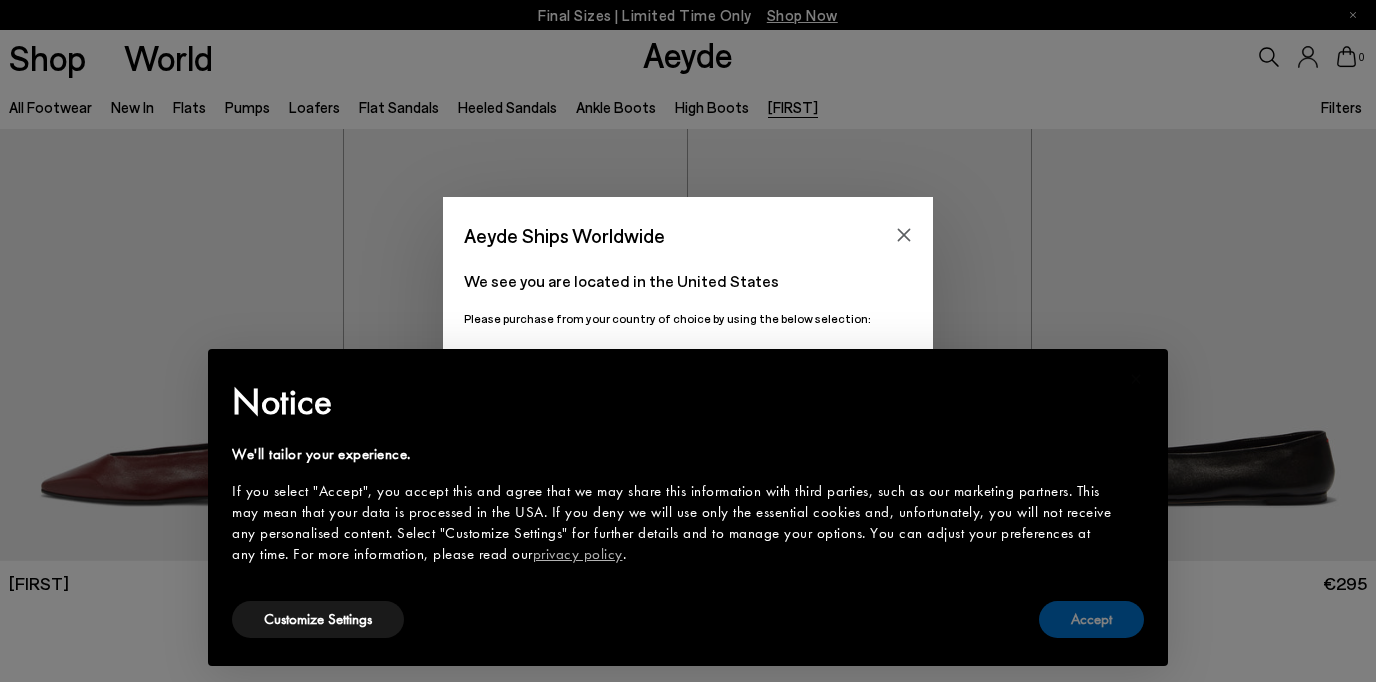 click on "Accept" at bounding box center [1091, 619] 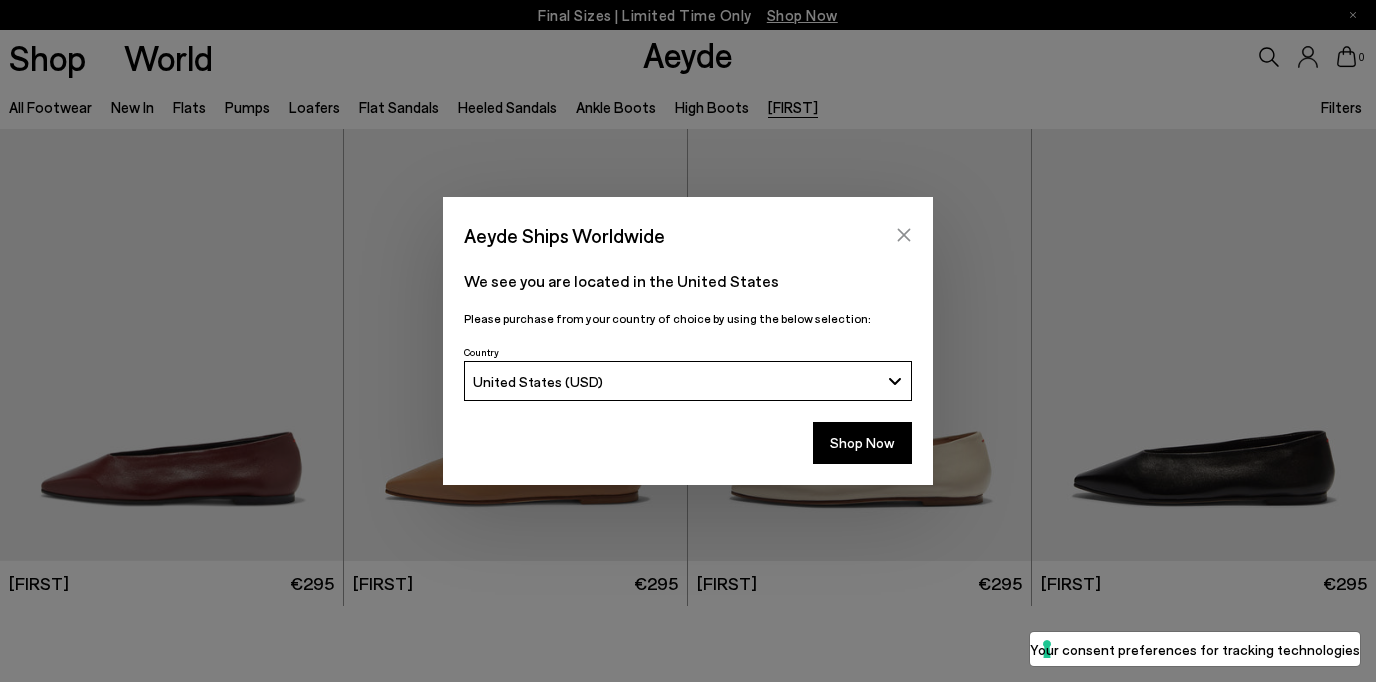 click 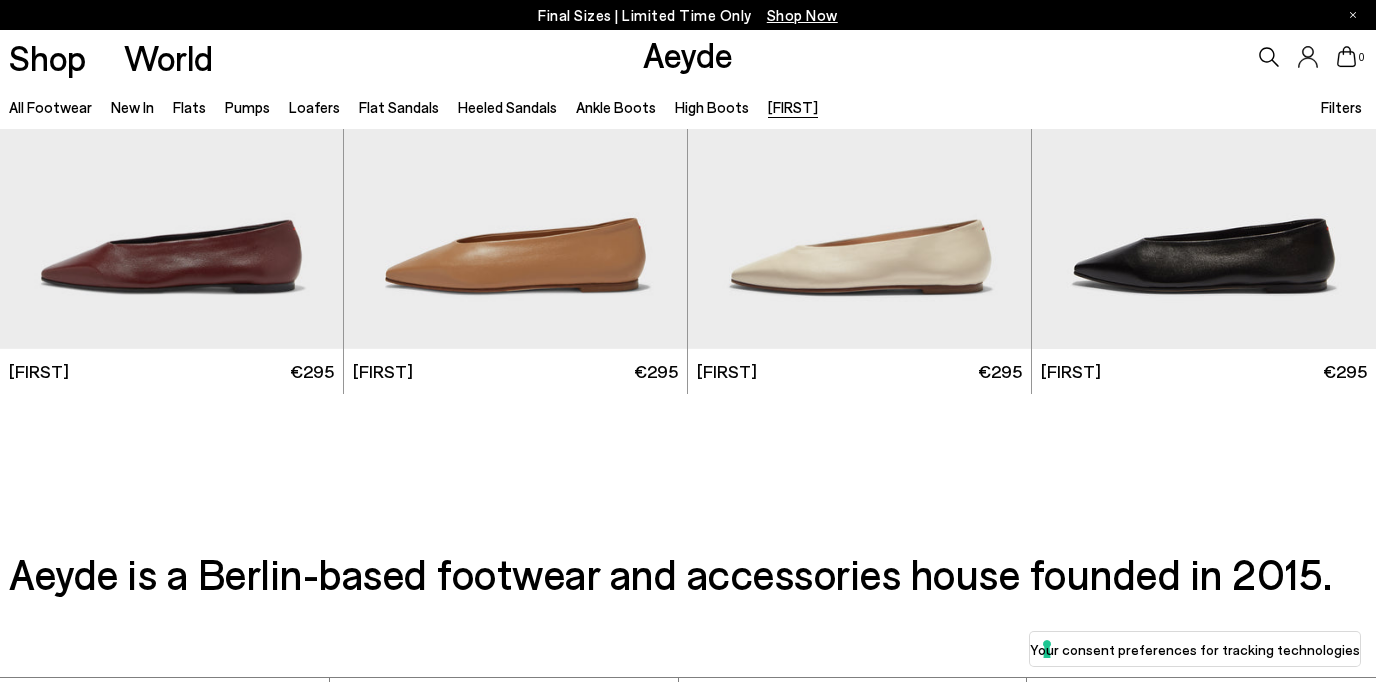 scroll, scrollTop: 185, scrollLeft: 0, axis: vertical 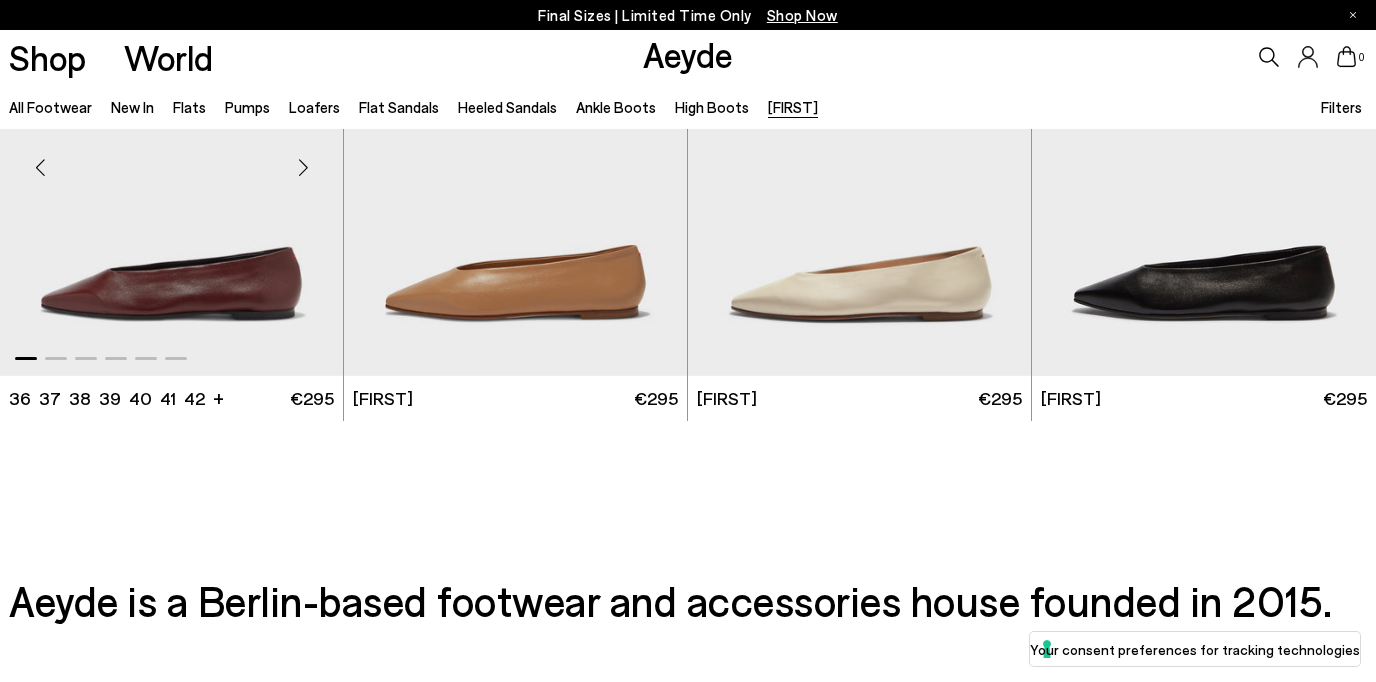 click at bounding box center [171, 159] 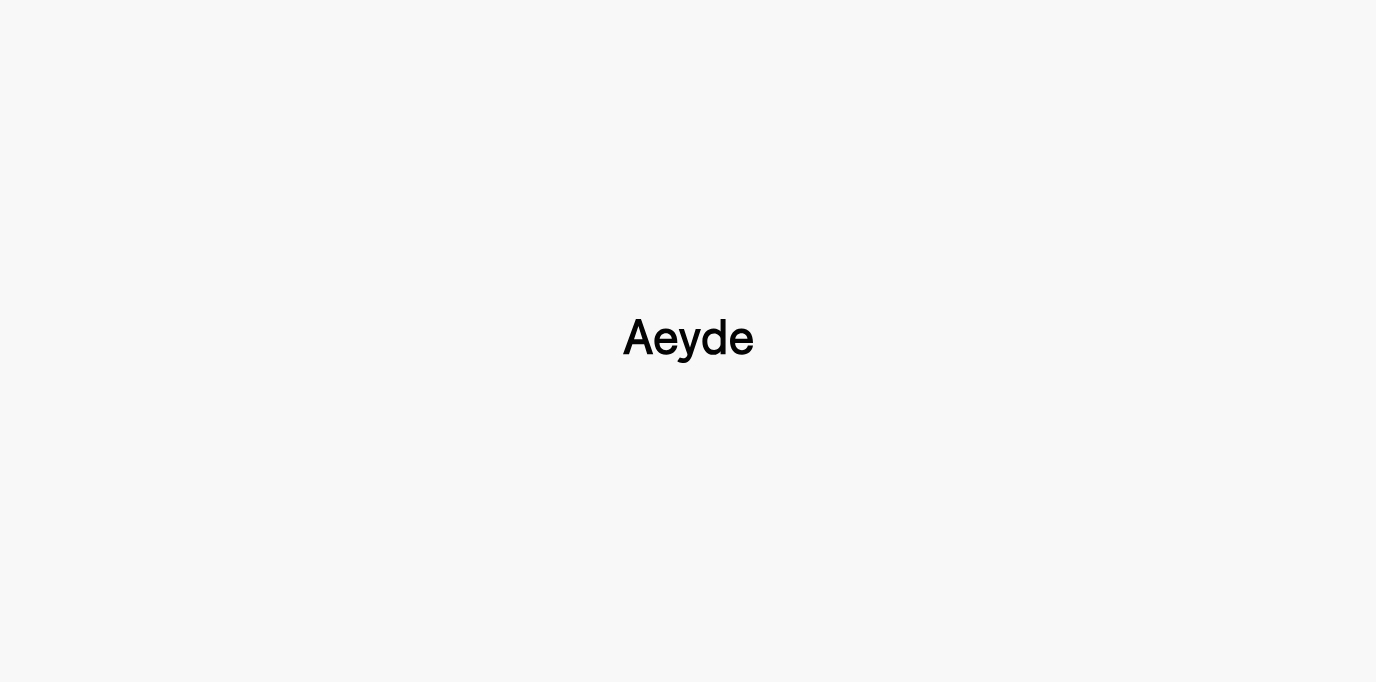 scroll, scrollTop: 0, scrollLeft: 0, axis: both 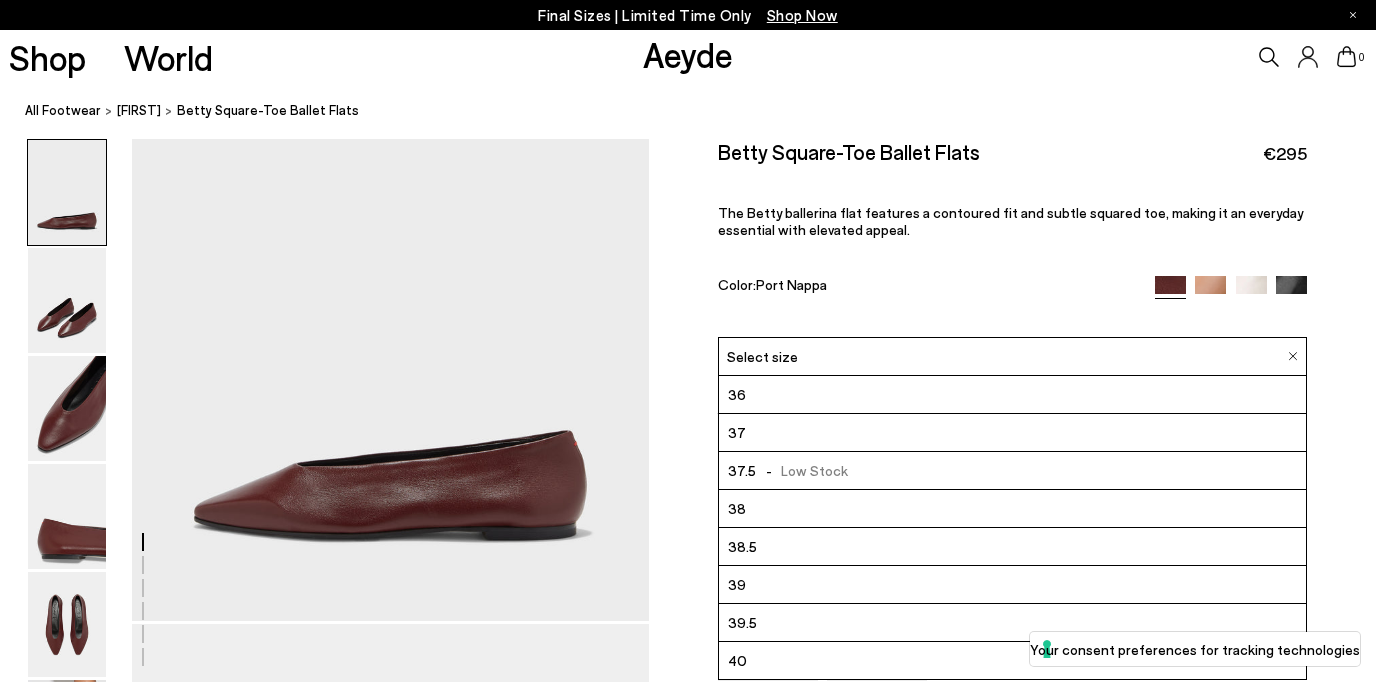 click on "38.5" at bounding box center [1012, 547] 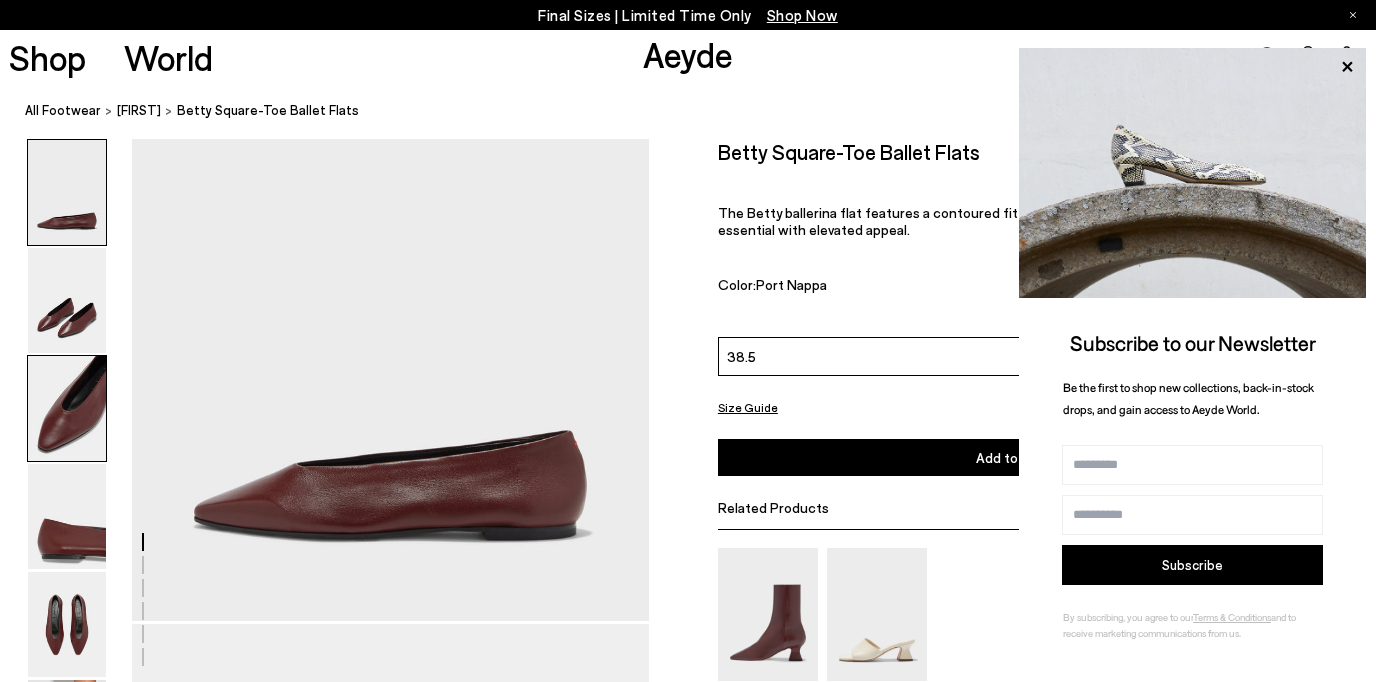click at bounding box center [67, 408] 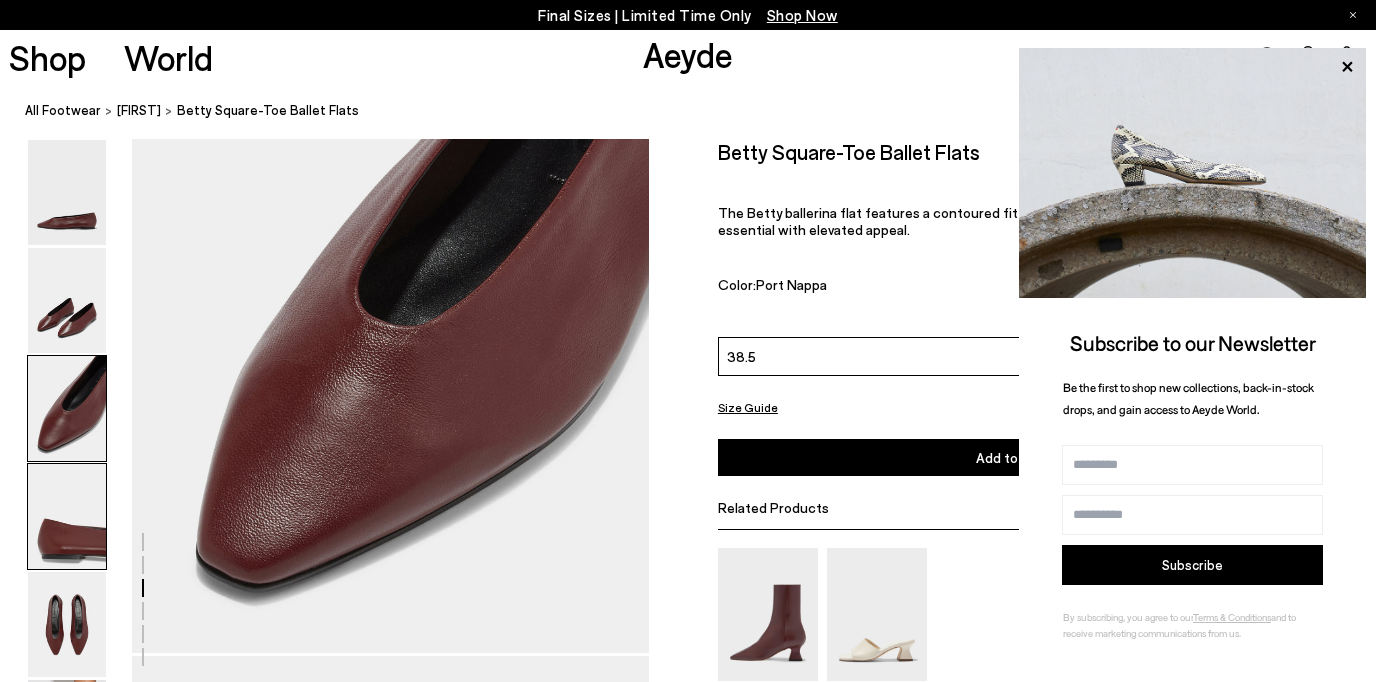 click at bounding box center (67, 516) 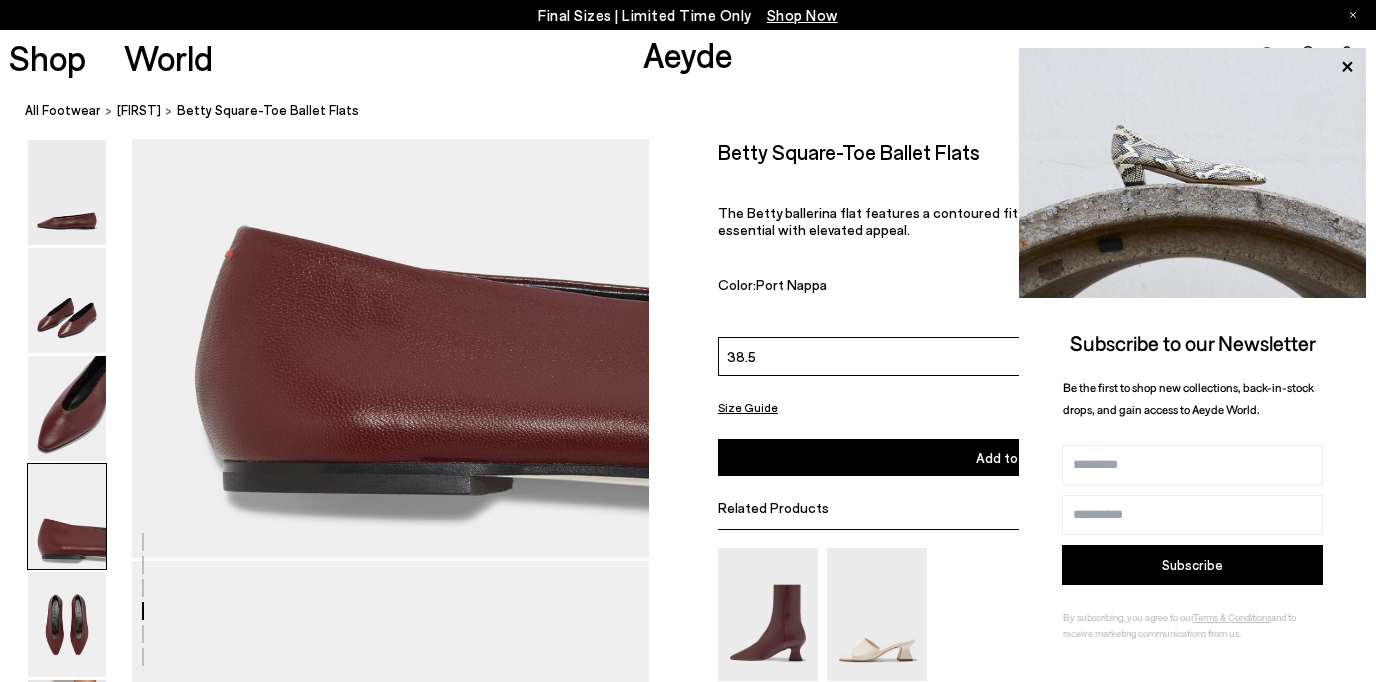 scroll, scrollTop: 2205, scrollLeft: 0, axis: vertical 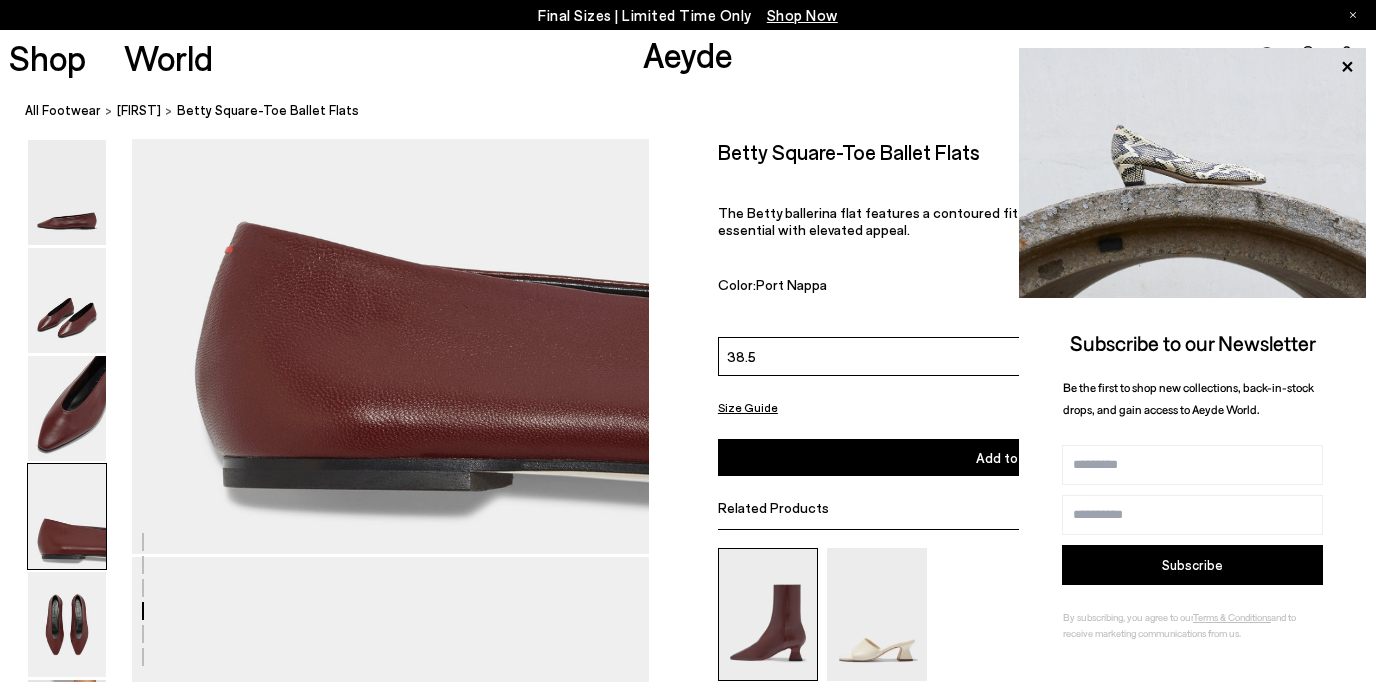 click at bounding box center [768, 614] 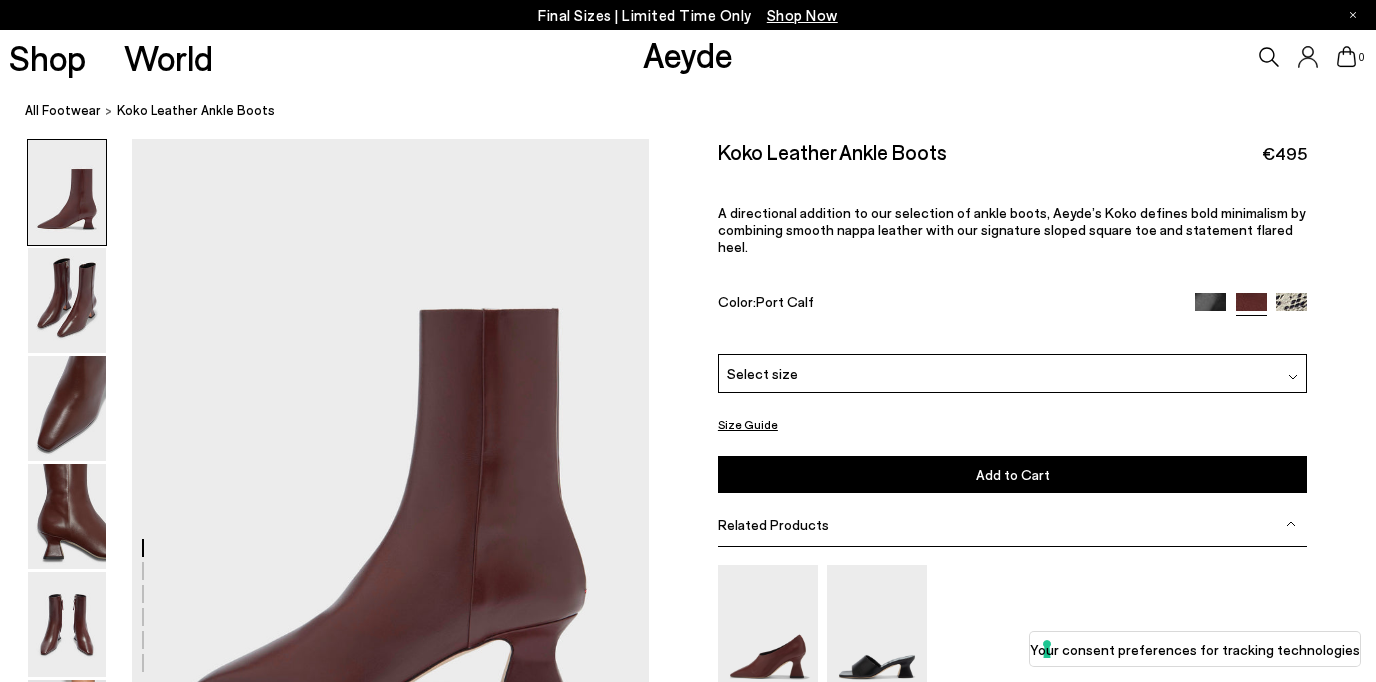 scroll, scrollTop: 21, scrollLeft: 0, axis: vertical 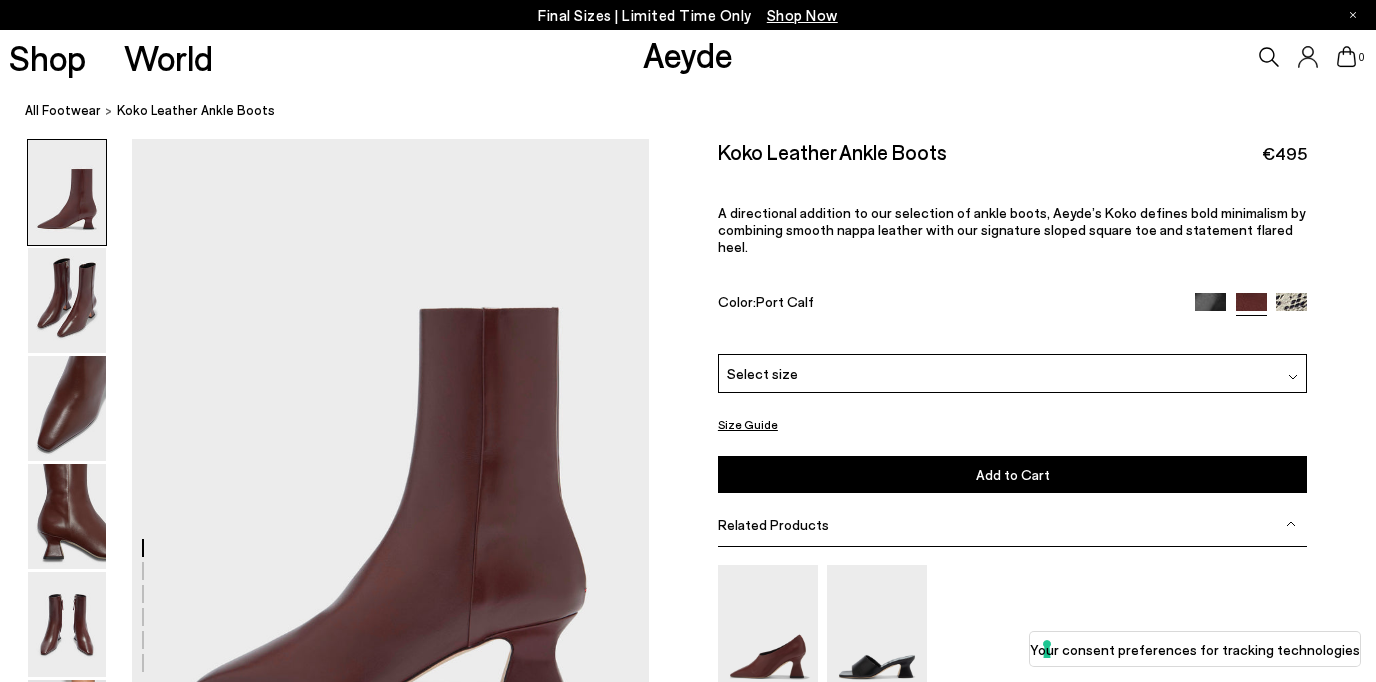 click at bounding box center (1210, 308) 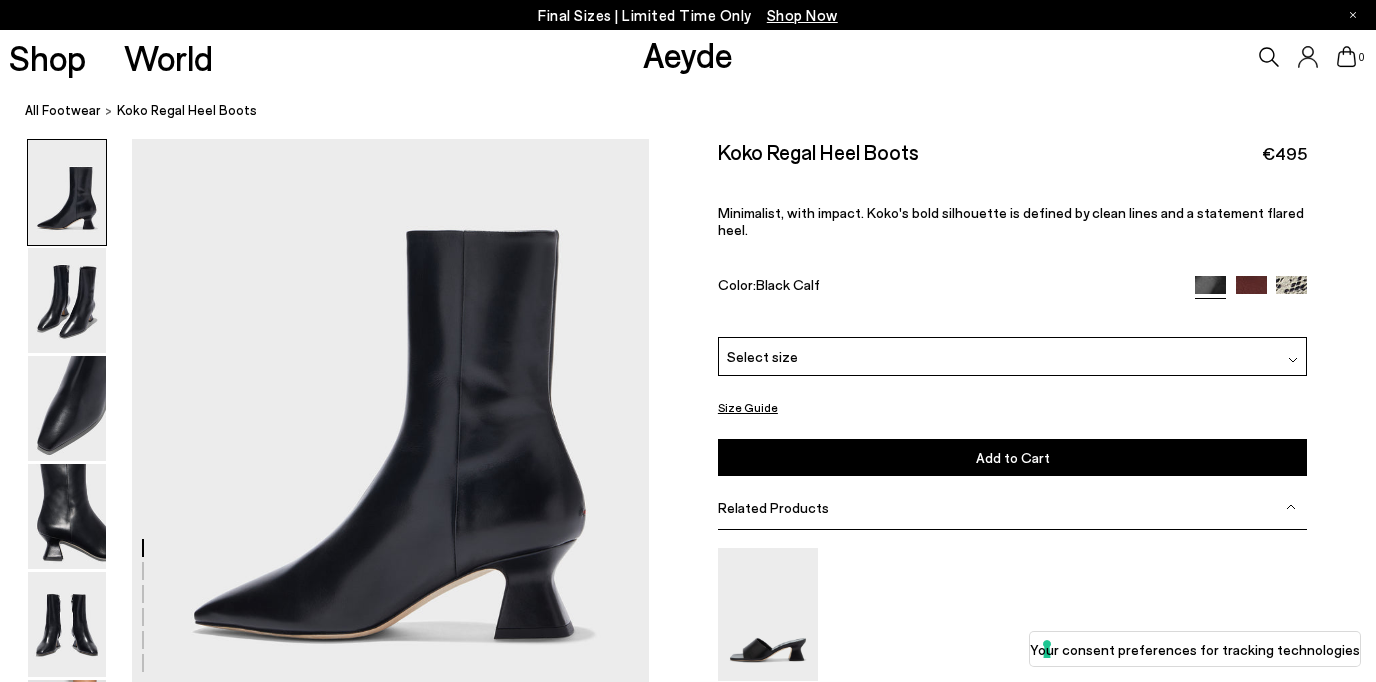 scroll, scrollTop: 142, scrollLeft: 0, axis: vertical 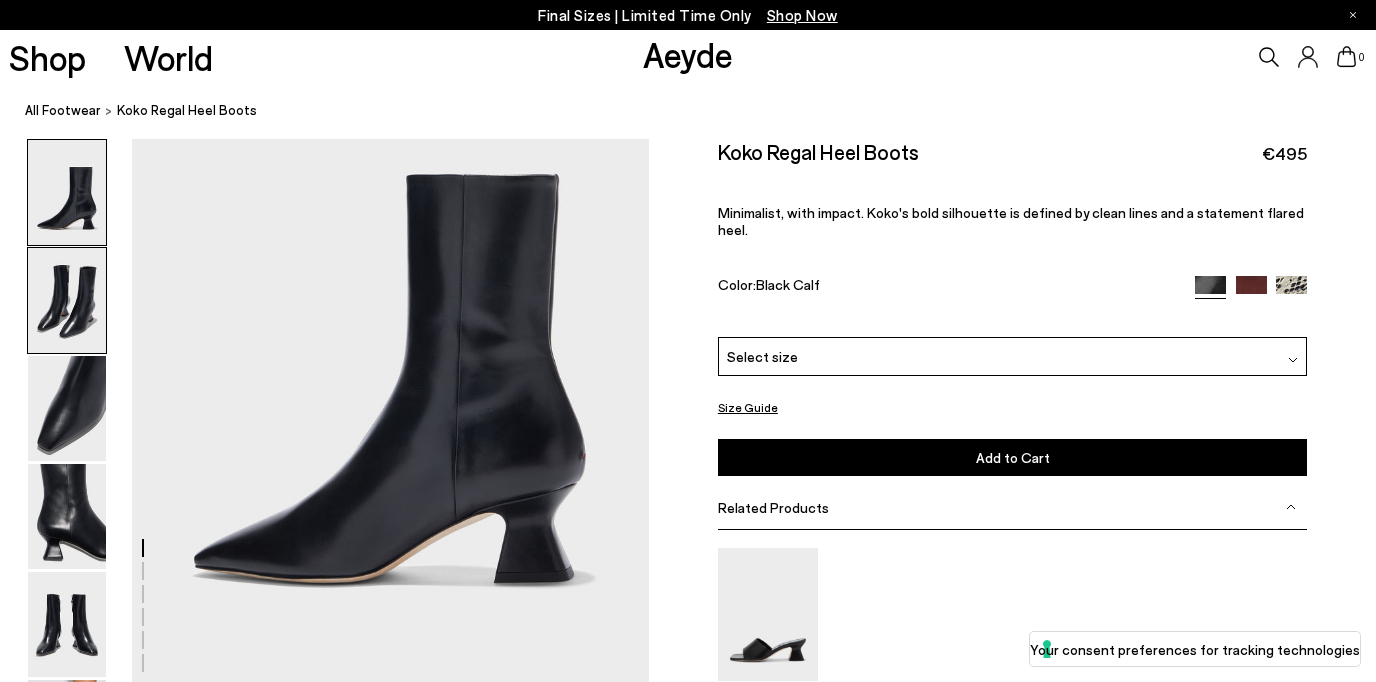click at bounding box center [67, 300] 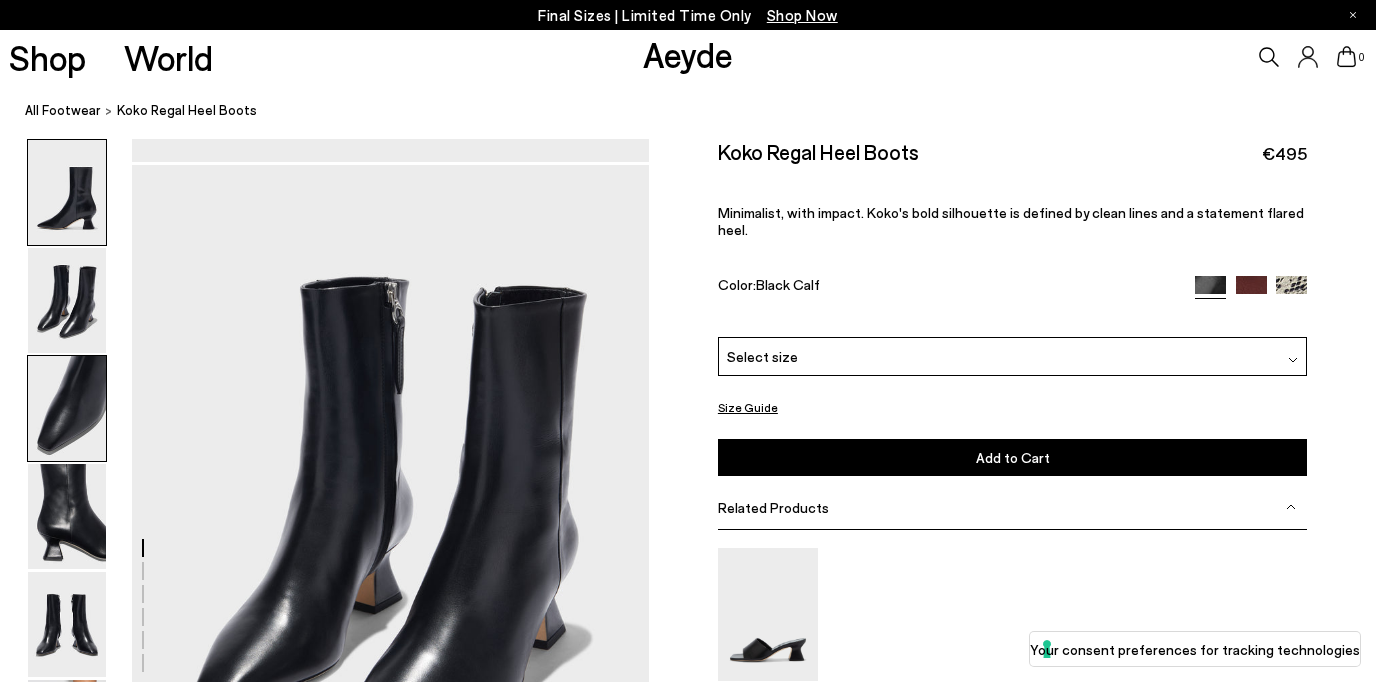 scroll, scrollTop: 694, scrollLeft: 0, axis: vertical 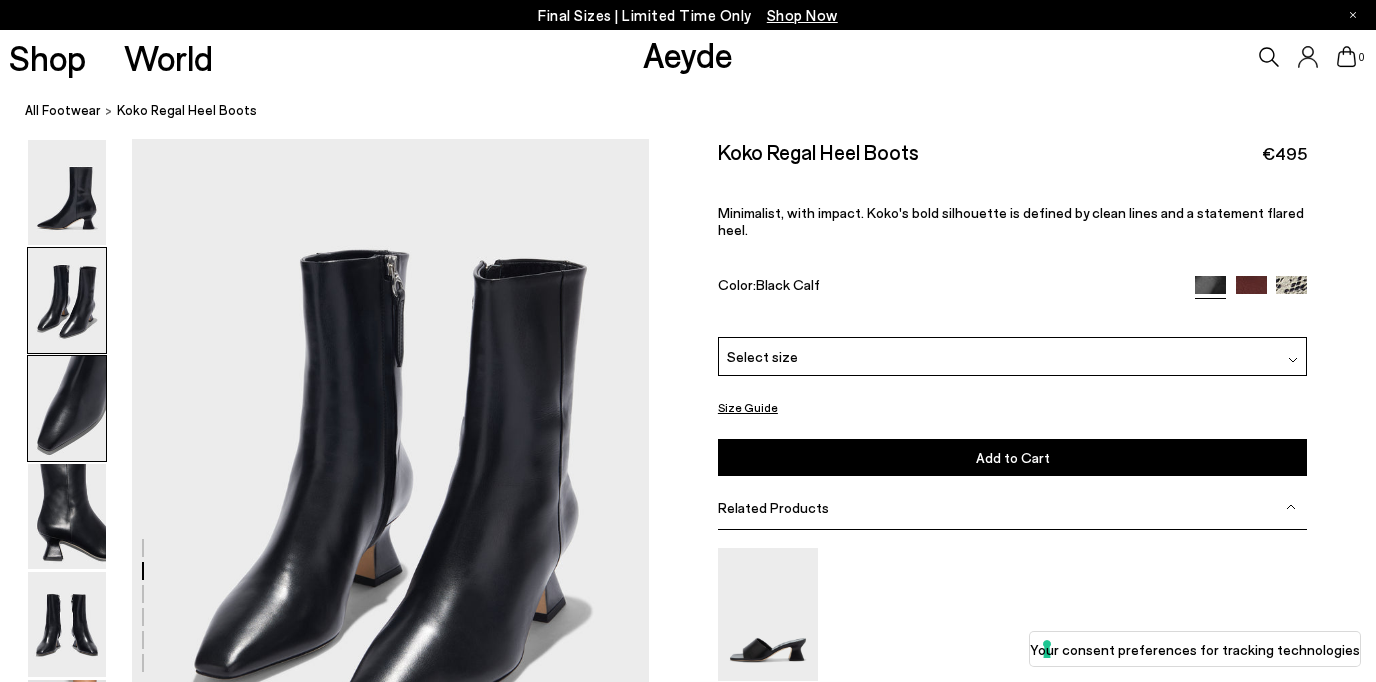click at bounding box center [67, 408] 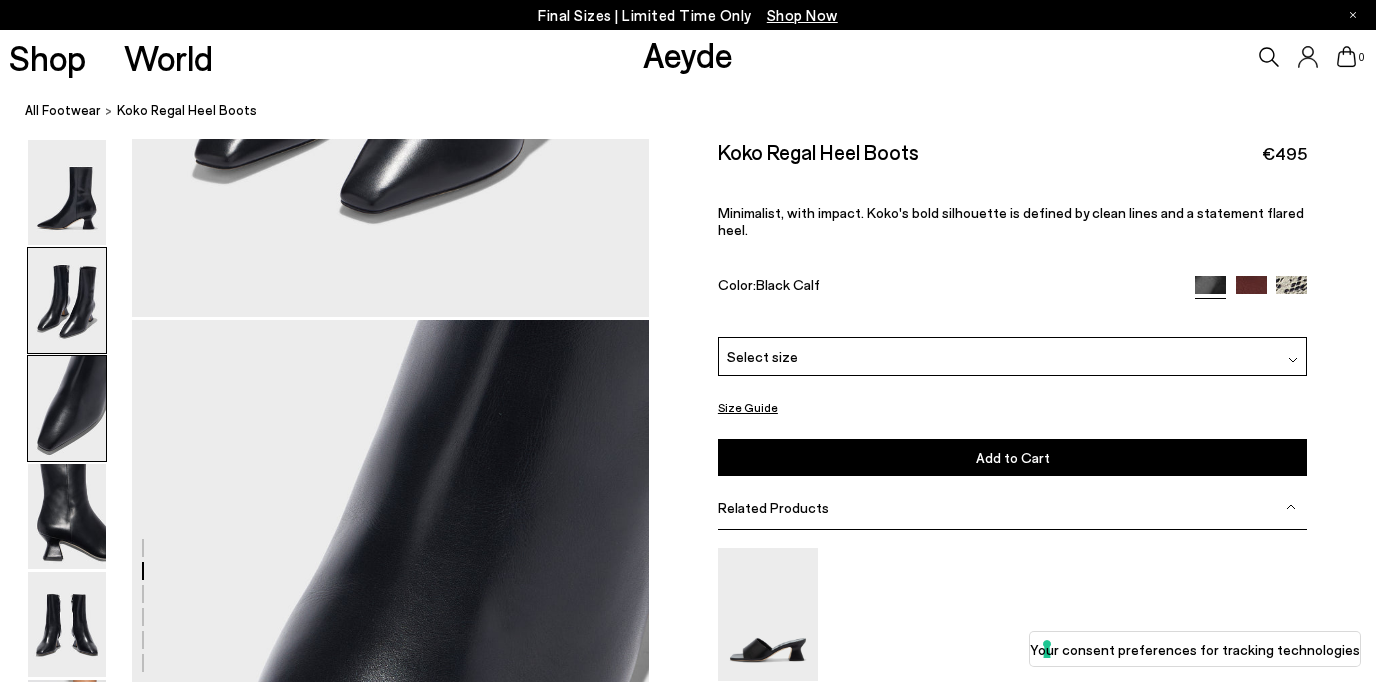 scroll, scrollTop: 1386, scrollLeft: 0, axis: vertical 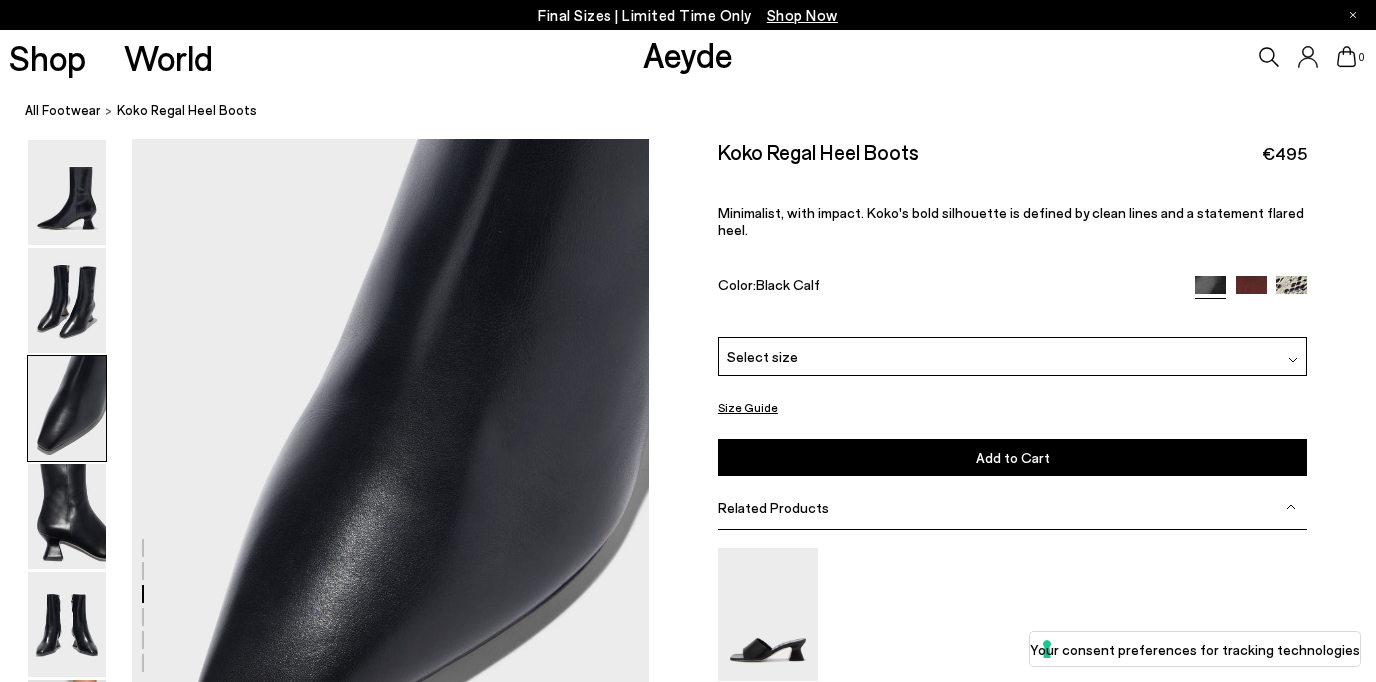 click at bounding box center [1291, 291] 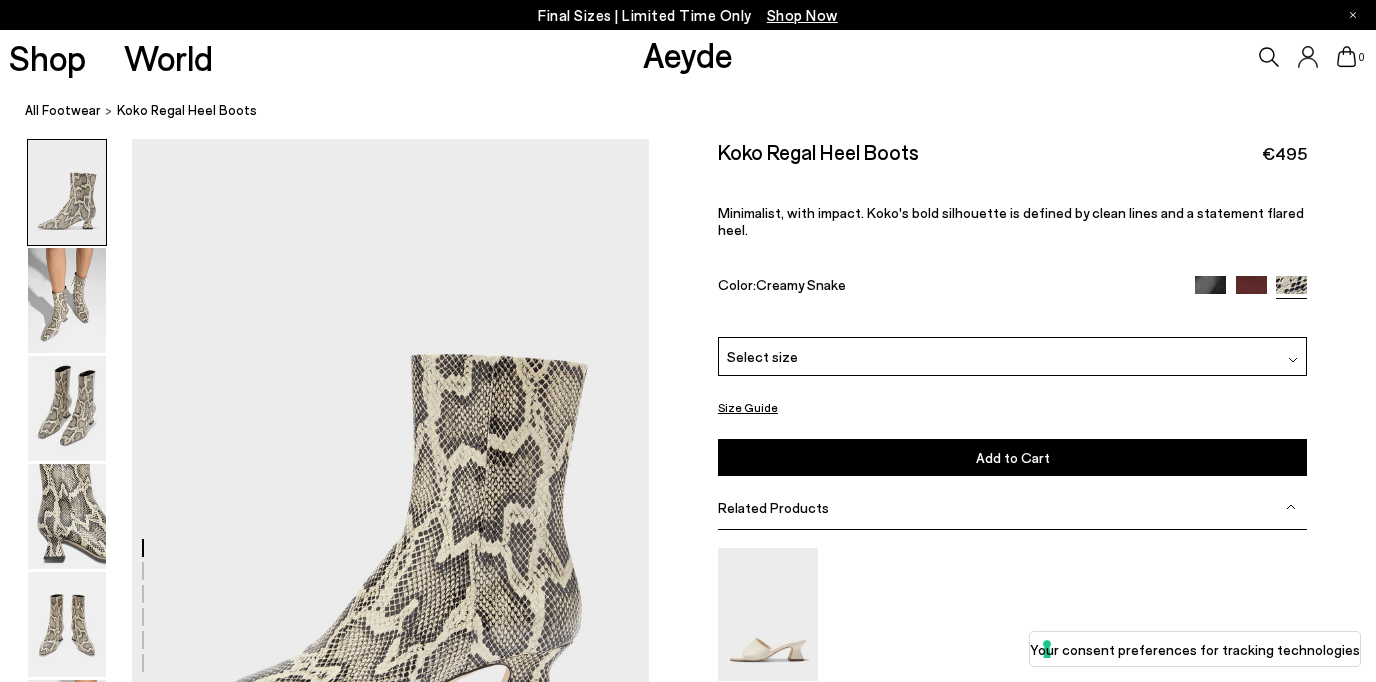scroll, scrollTop: 0, scrollLeft: 0, axis: both 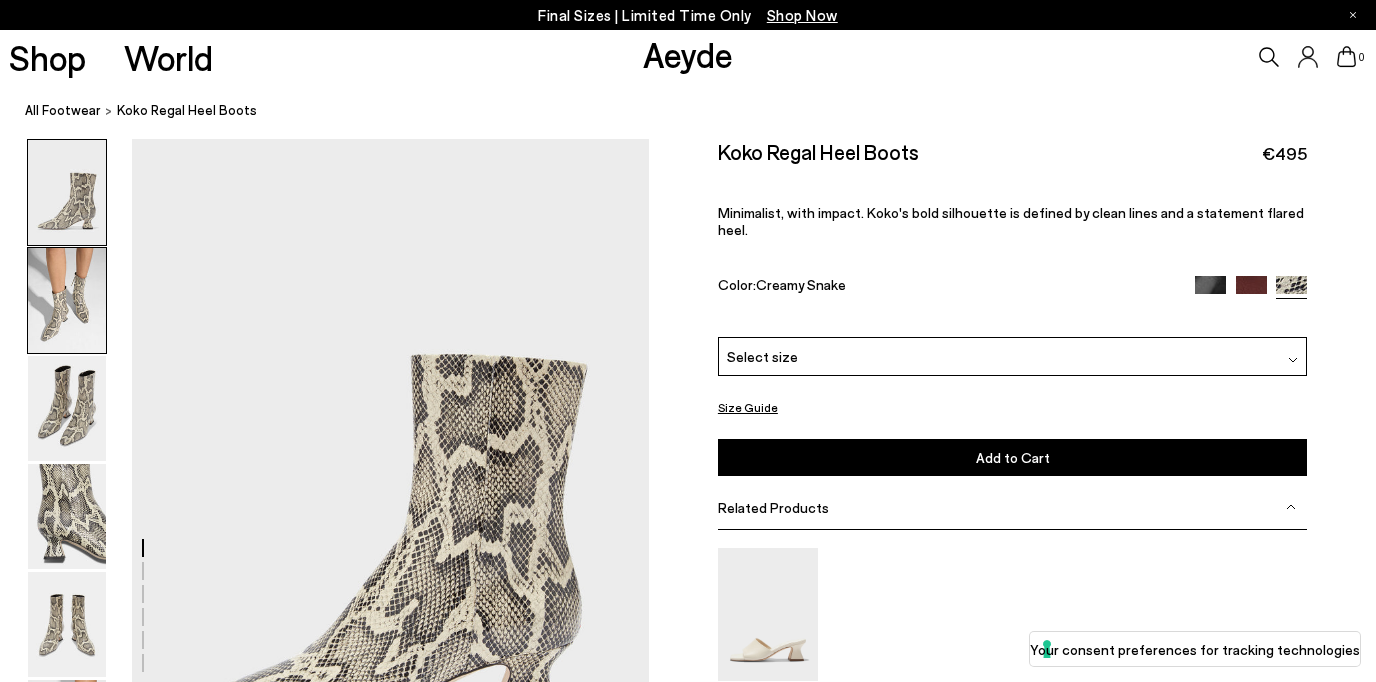 click at bounding box center [67, 300] 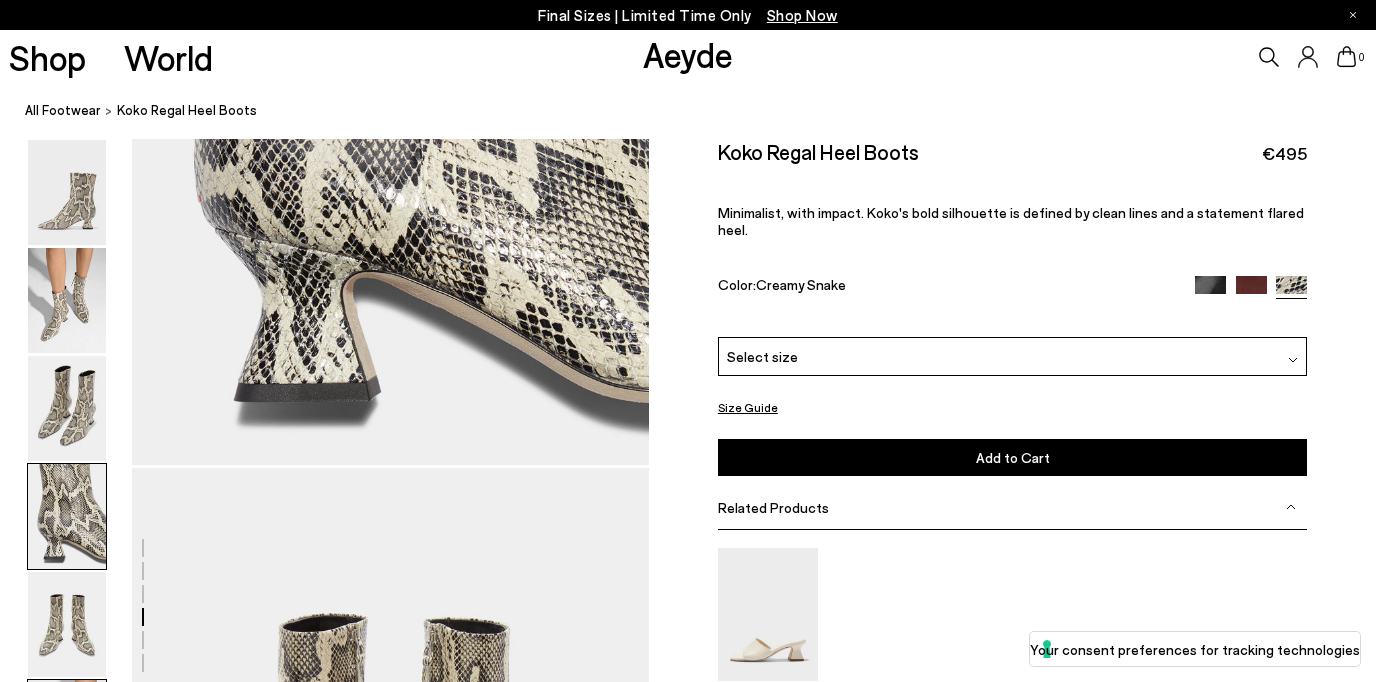 scroll, scrollTop: 2391, scrollLeft: 0, axis: vertical 